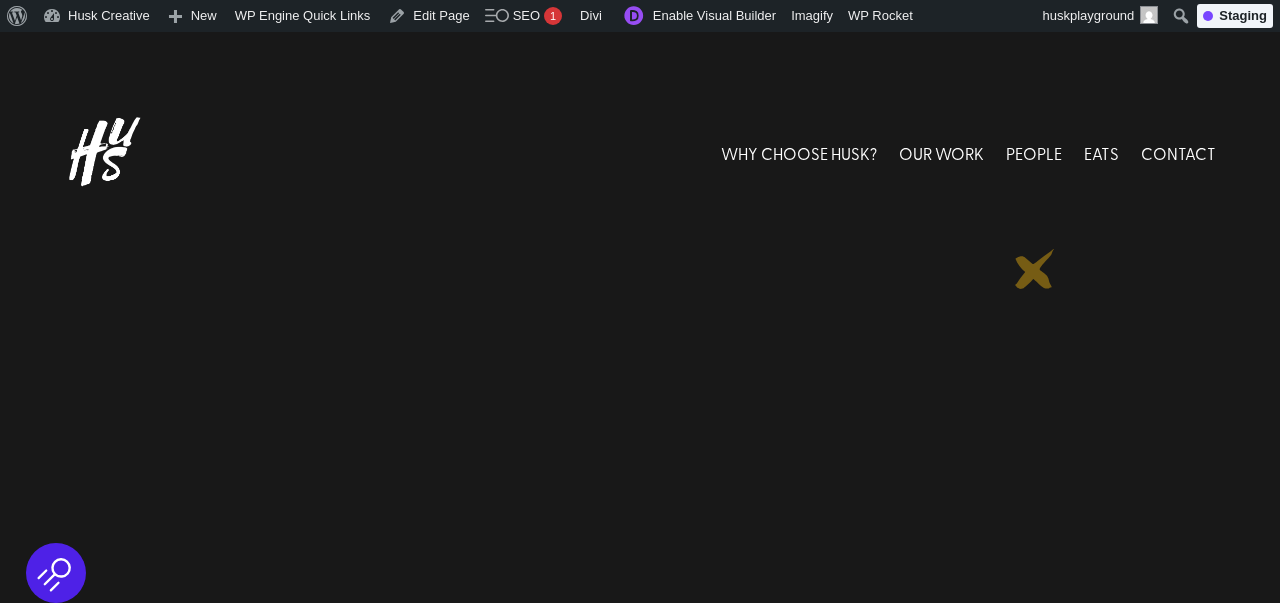 scroll, scrollTop: 0, scrollLeft: 0, axis: both 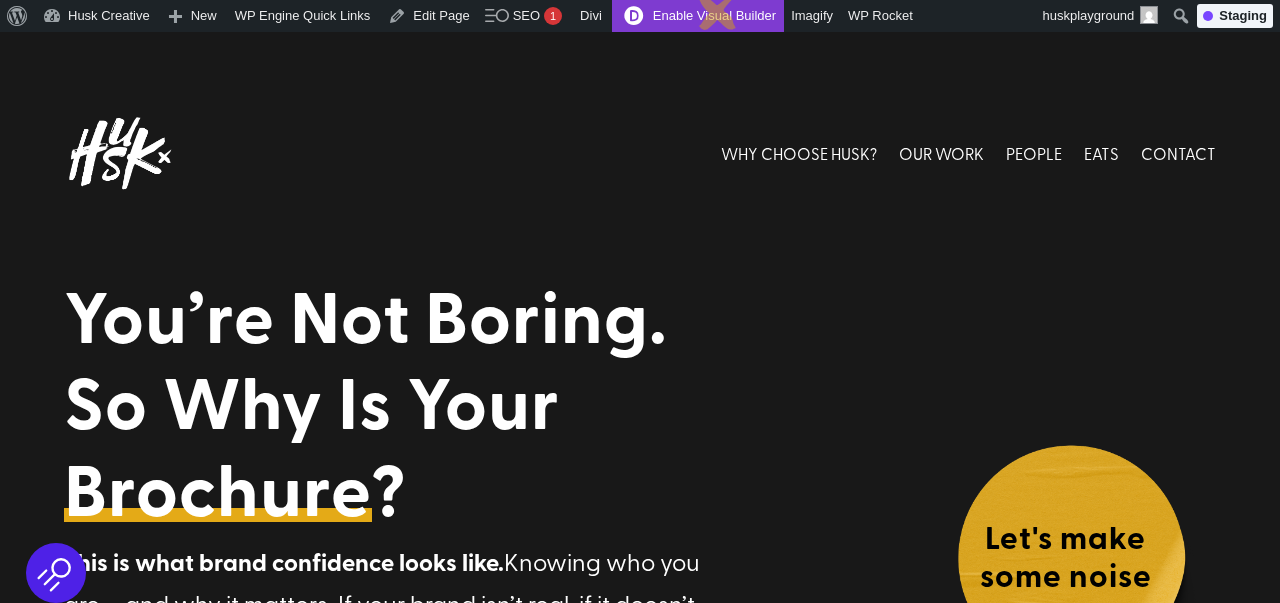 click on "Enable Visual Builder" at bounding box center (698, 16) 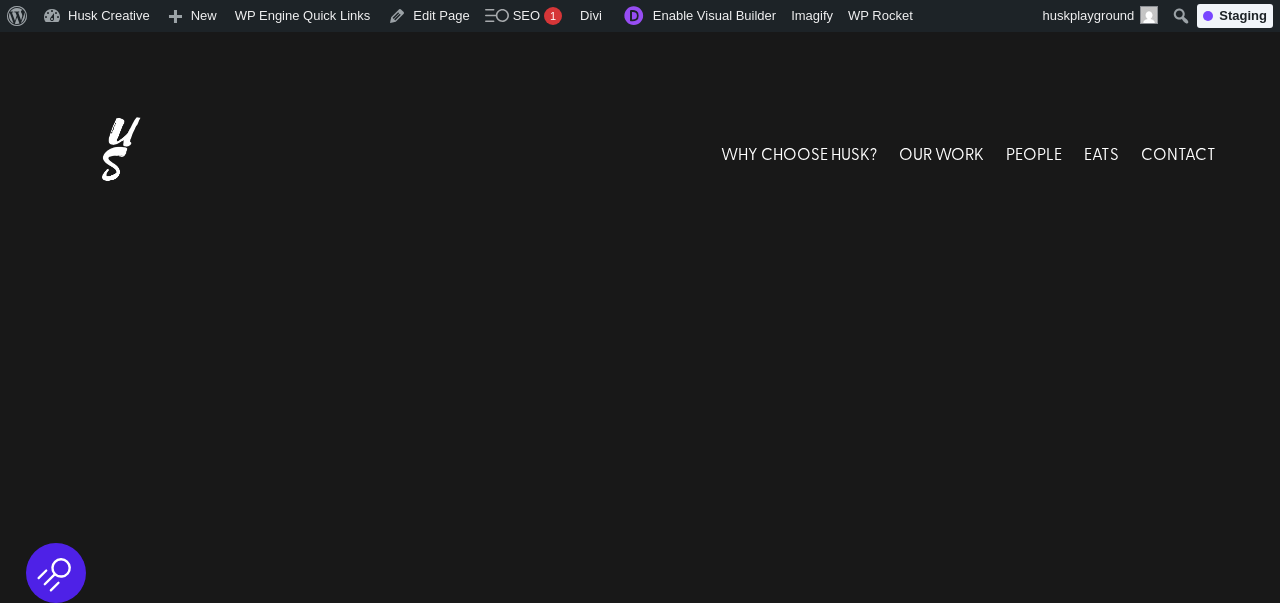 scroll, scrollTop: 0, scrollLeft: 0, axis: both 